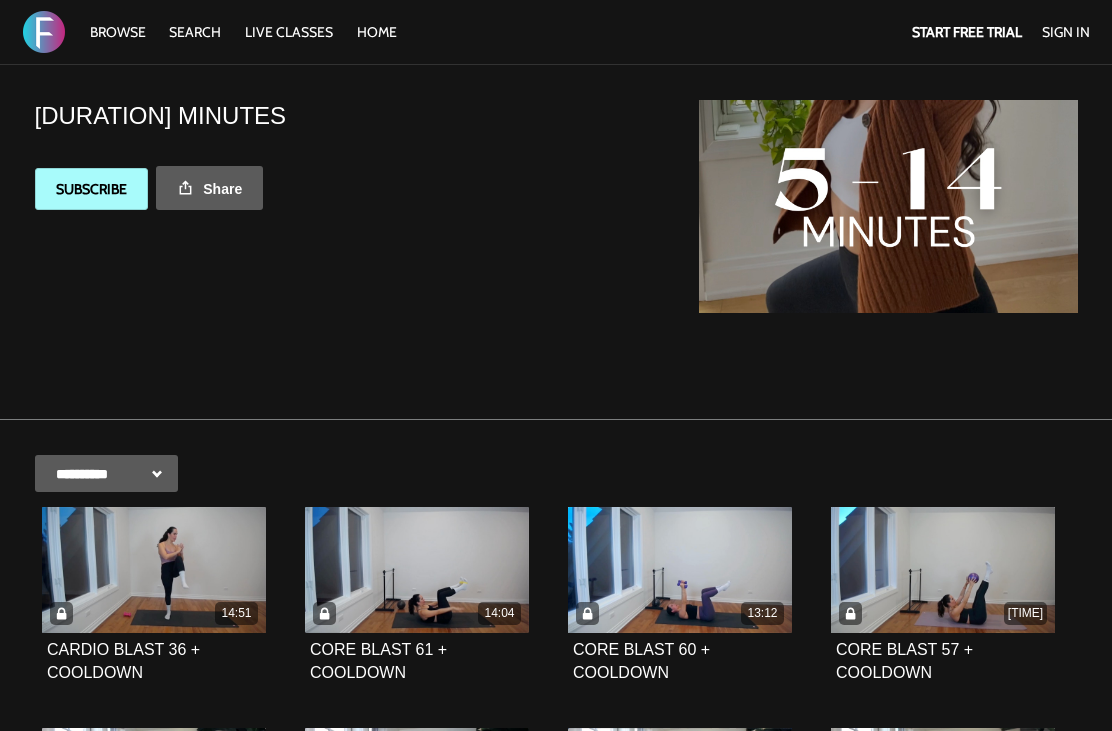 scroll, scrollTop: 0, scrollLeft: 0, axis: both 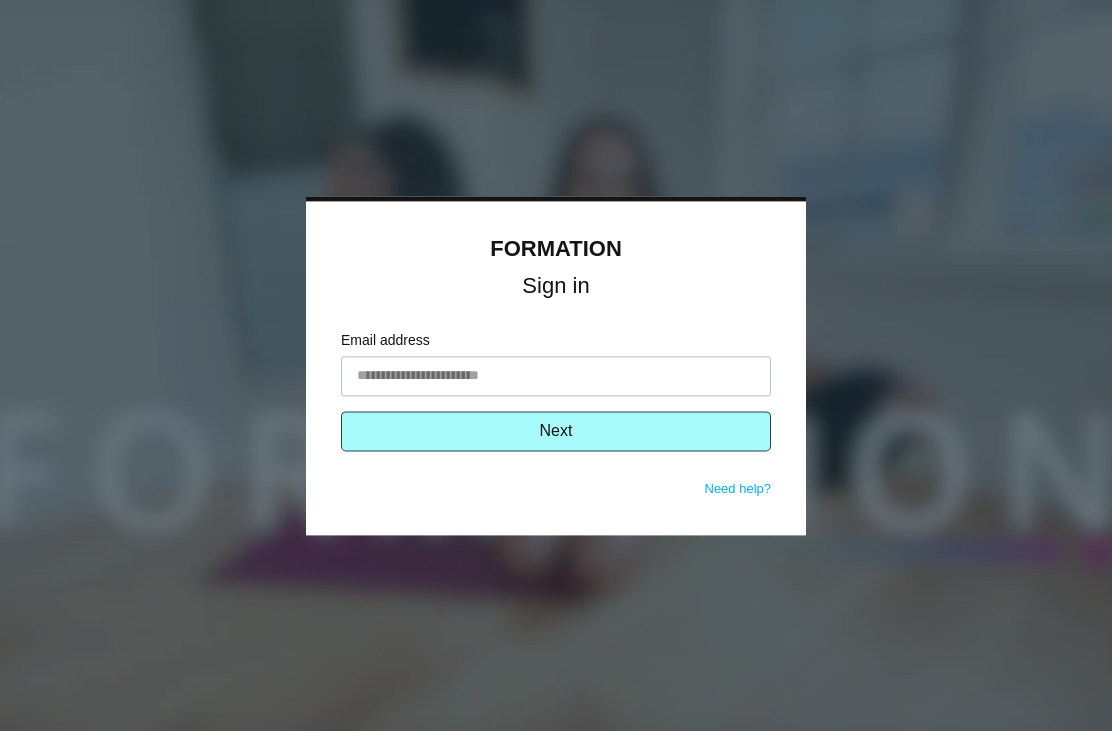click on "Email address" at bounding box center (556, 376) 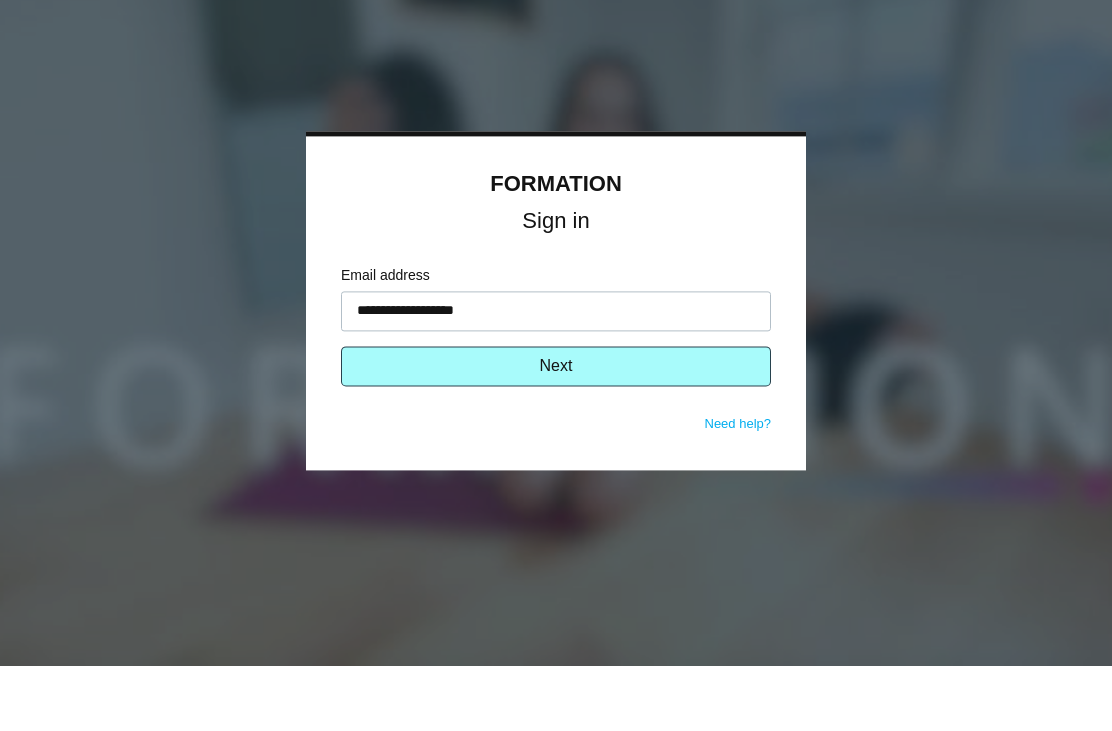 type on "**********" 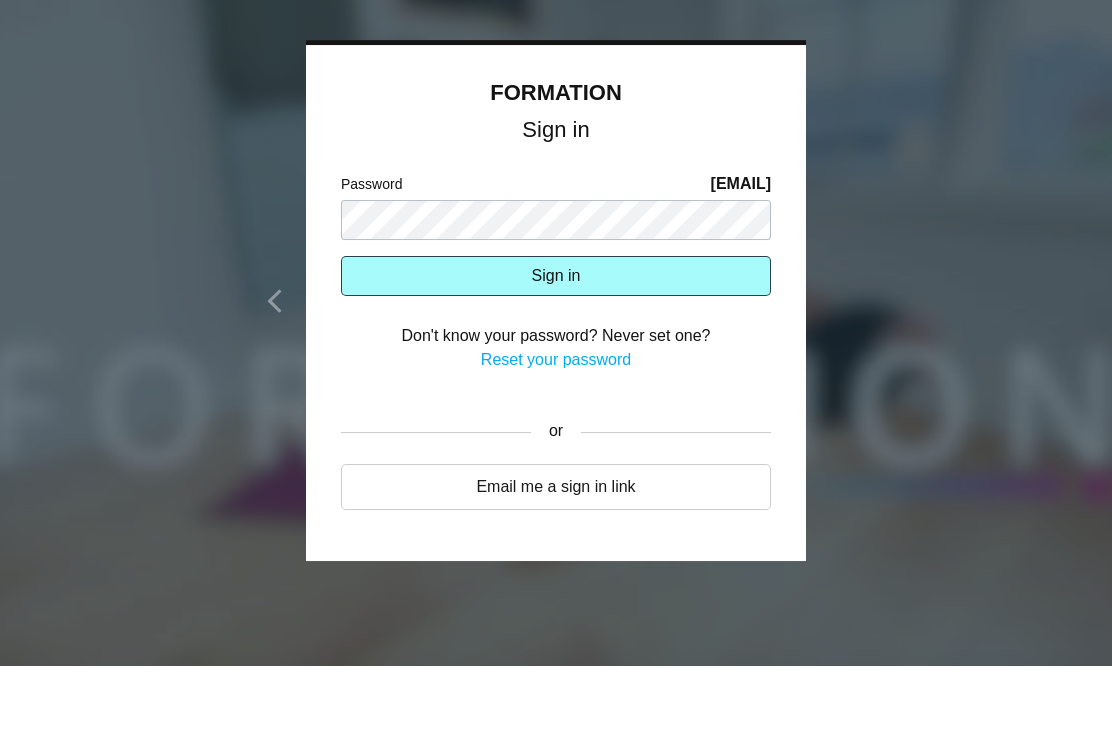 click on "Sign in" at bounding box center (556, 341) 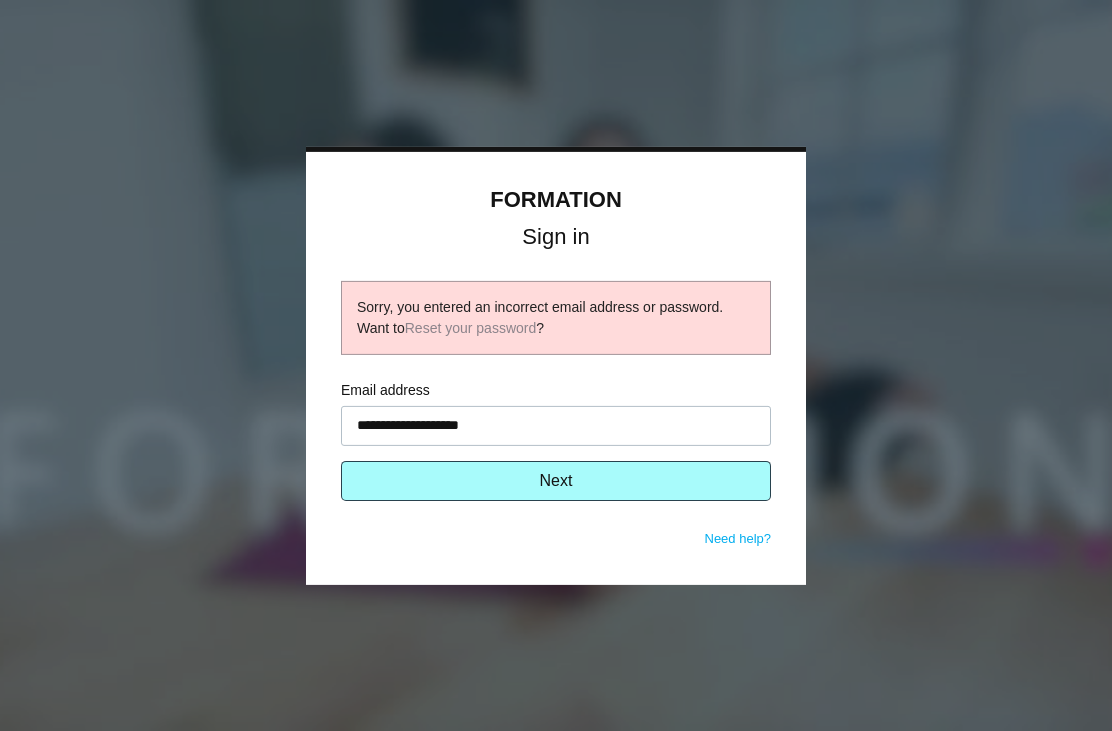 scroll, scrollTop: 0, scrollLeft: 0, axis: both 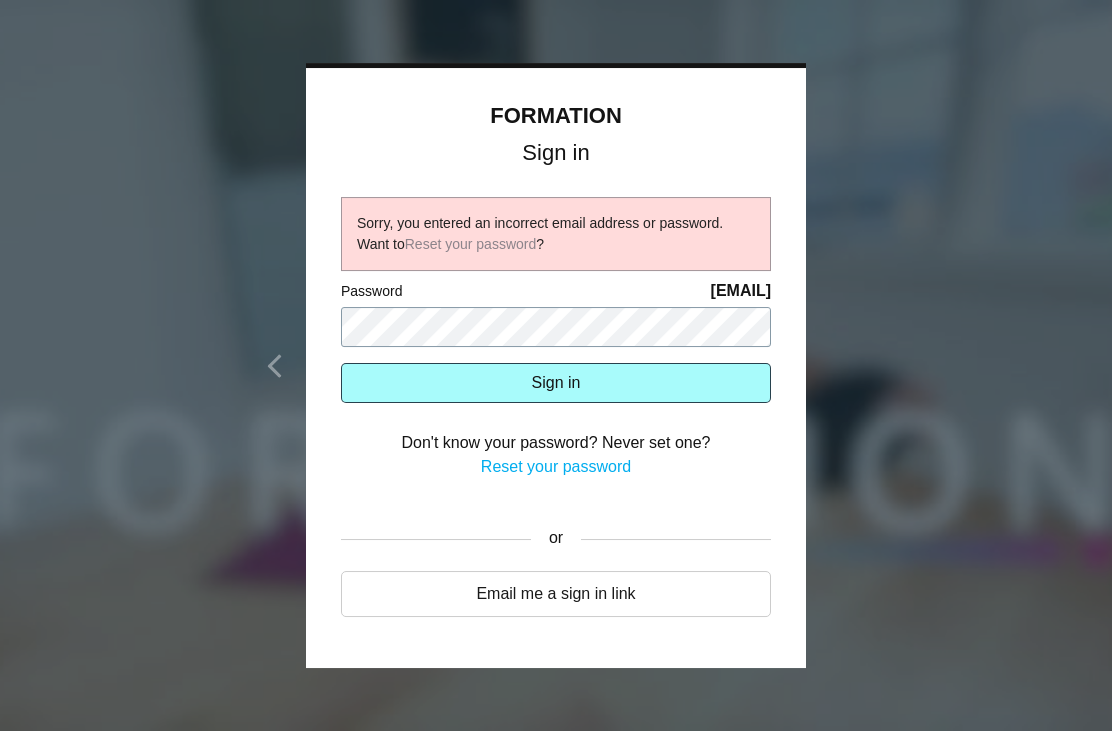 click on "Sign in" at bounding box center [556, 383] 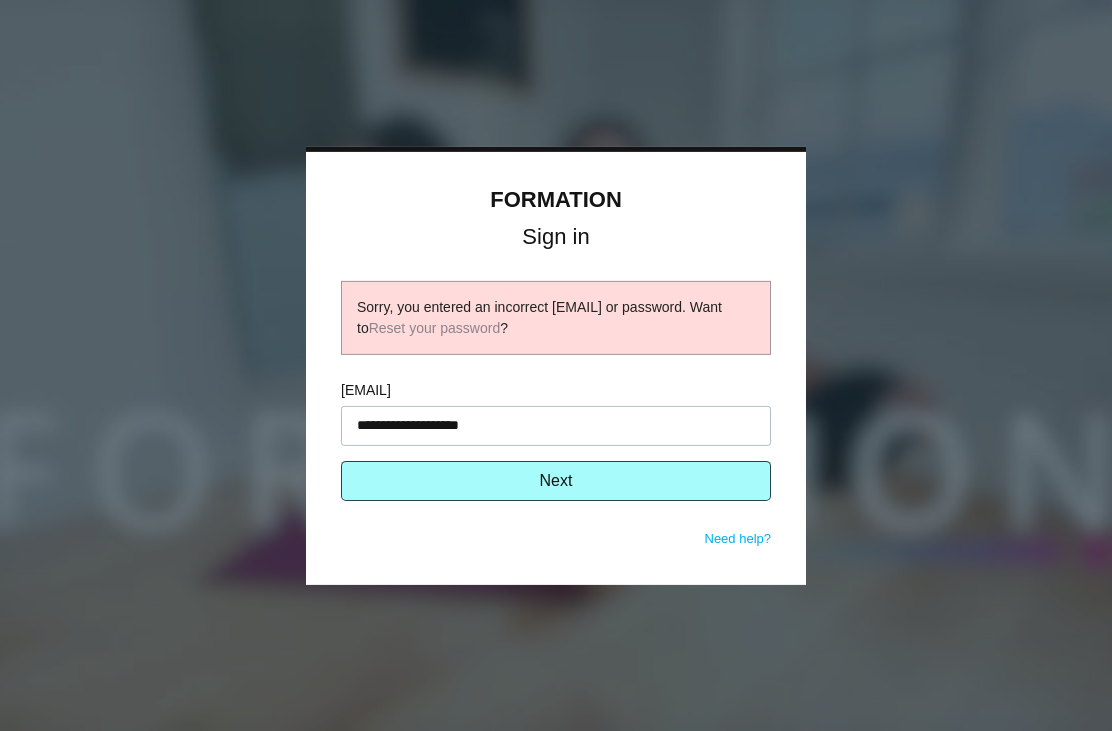 scroll, scrollTop: 0, scrollLeft: 0, axis: both 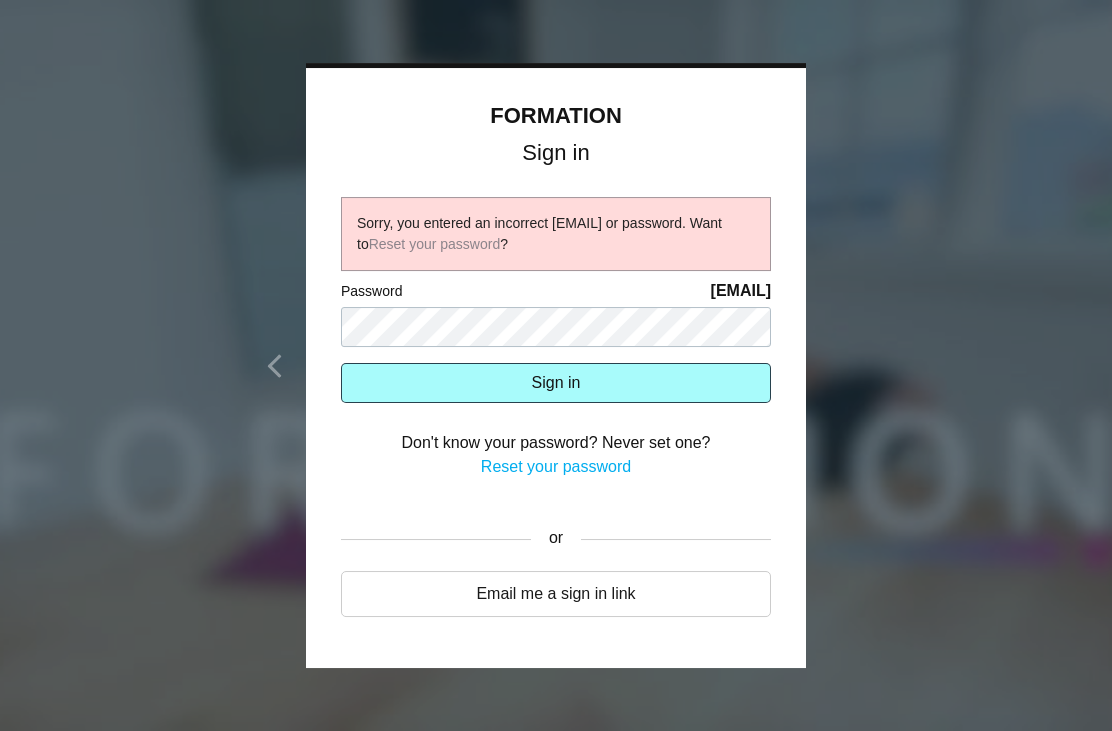 click on "Reset your password" at bounding box center [556, 466] 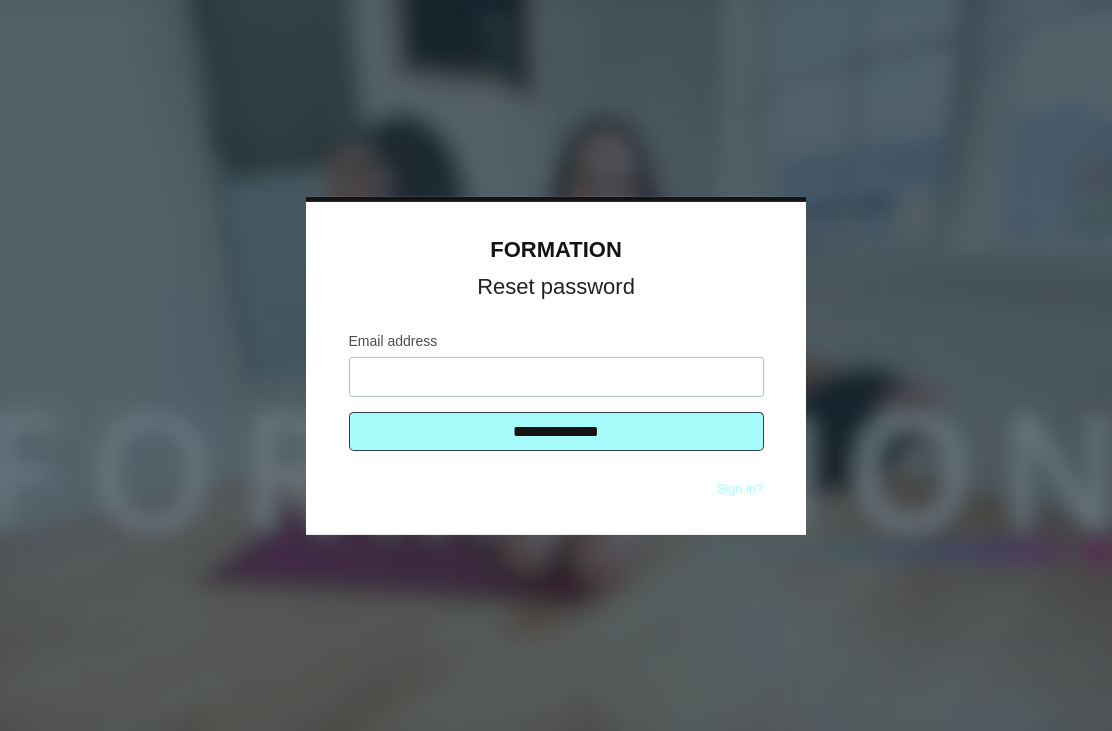 scroll, scrollTop: 0, scrollLeft: 0, axis: both 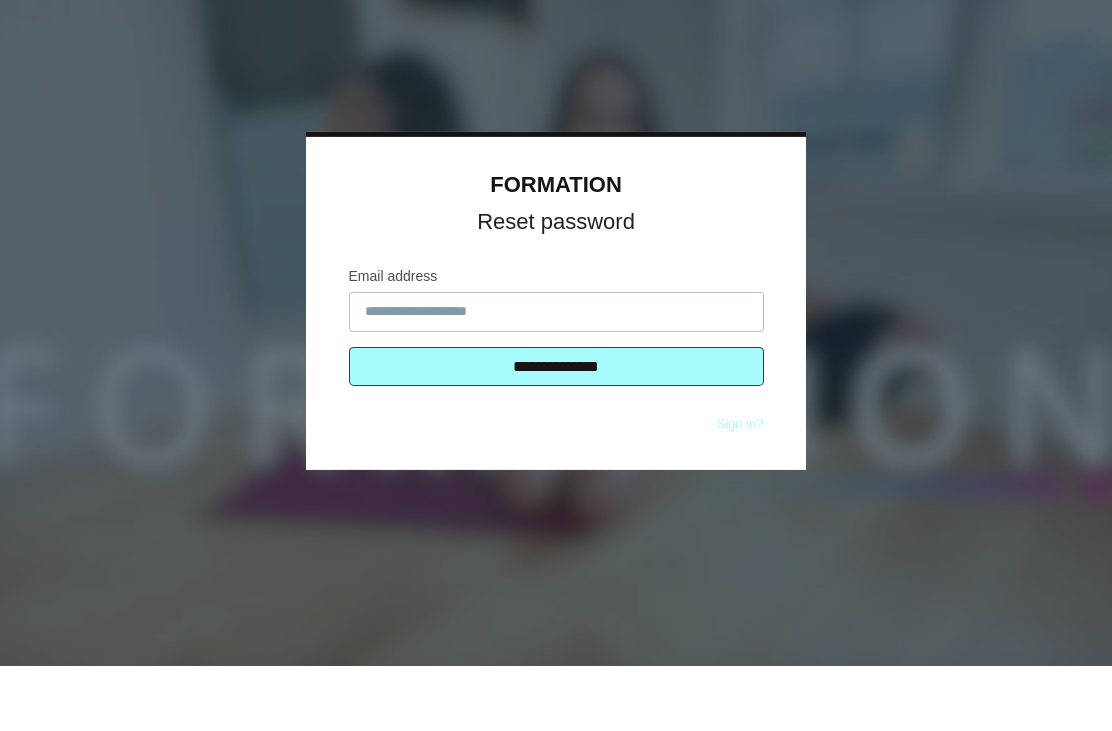type on "**********" 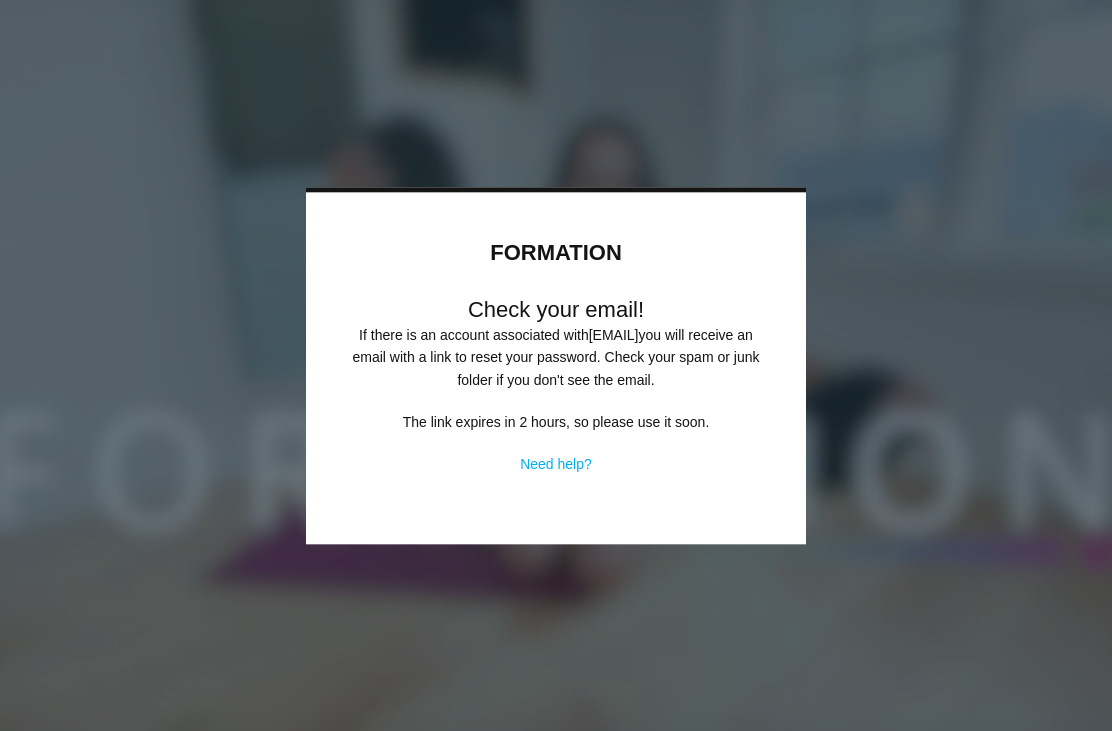 scroll, scrollTop: 0, scrollLeft: 0, axis: both 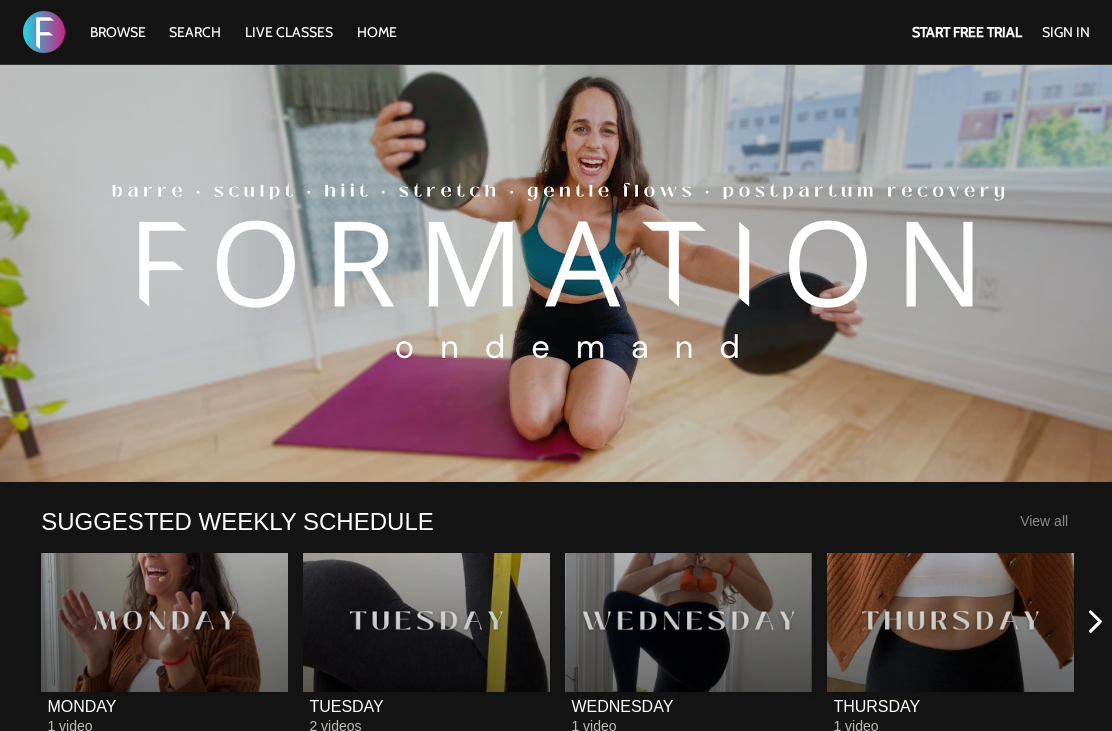 click on "Sign In" at bounding box center (1066, 32) 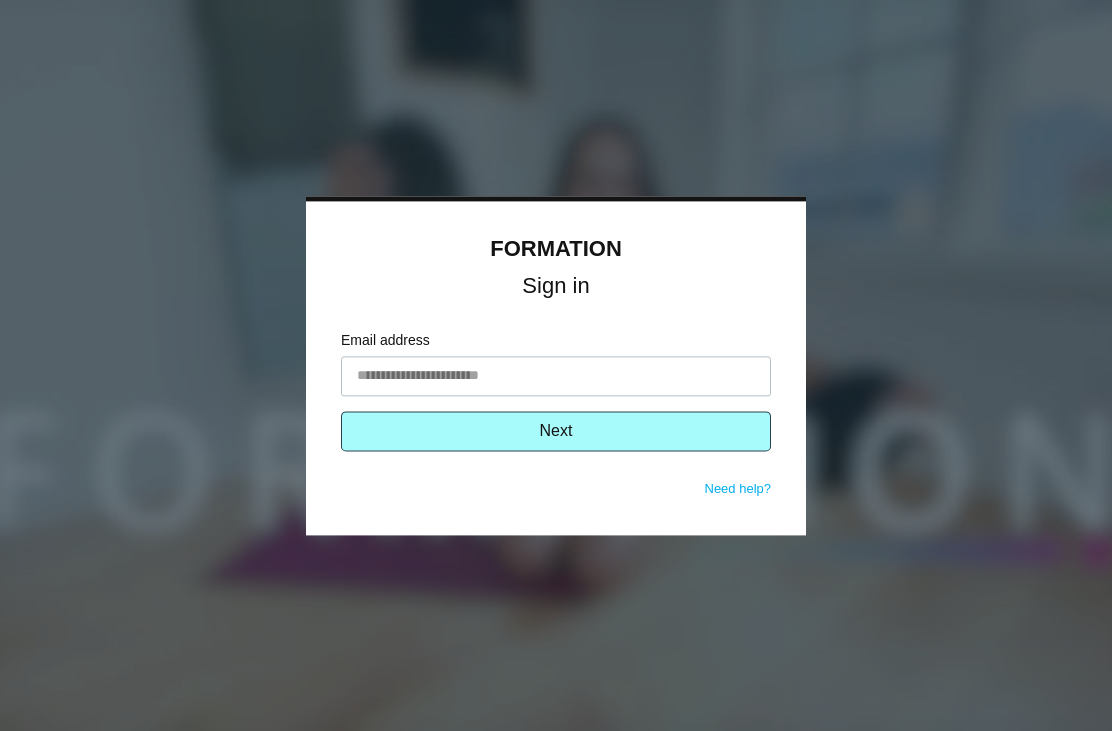 scroll, scrollTop: 0, scrollLeft: 0, axis: both 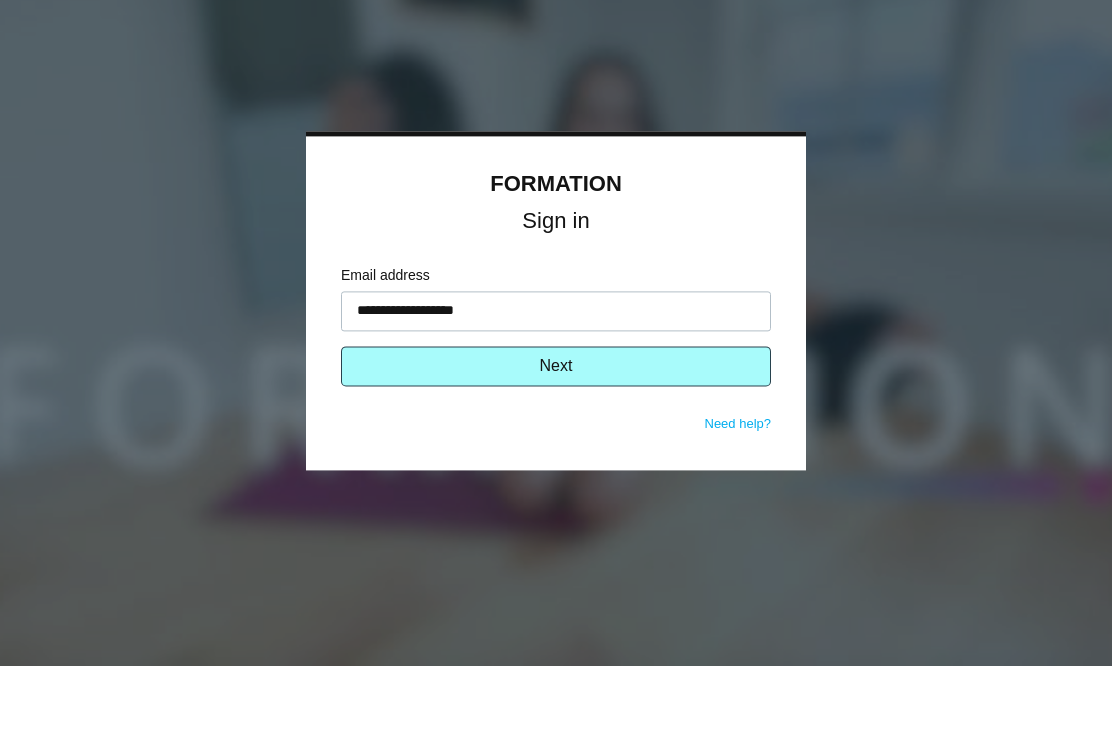 type on "**********" 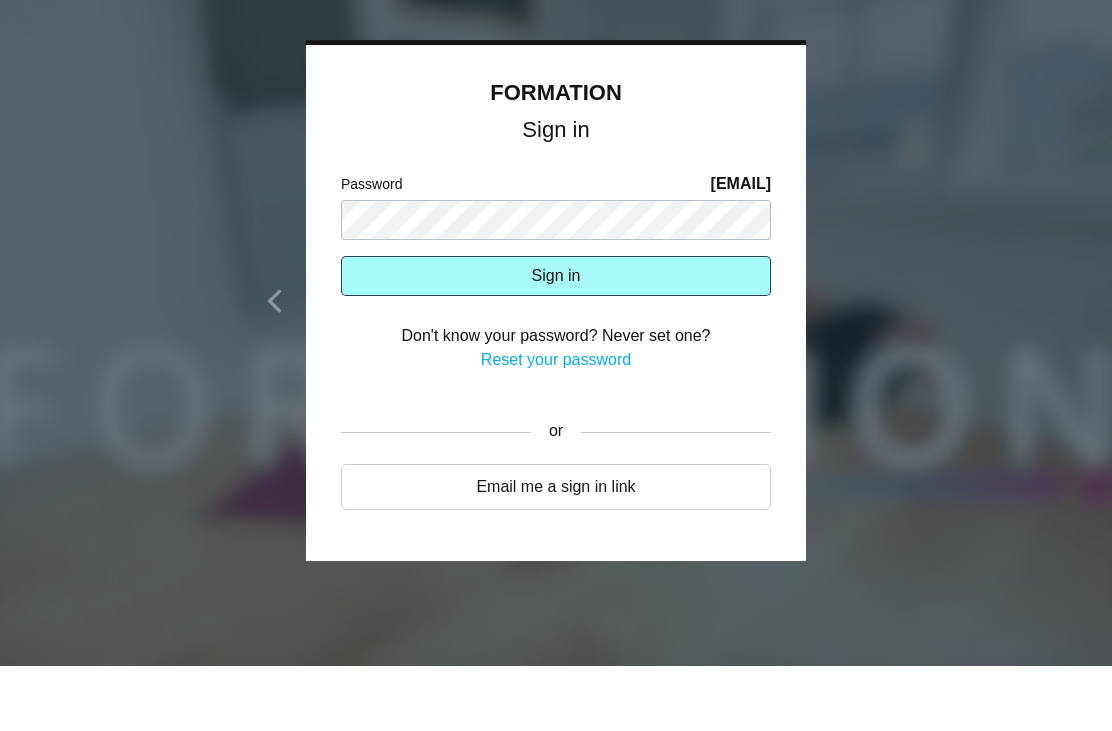 click on "Sign in" at bounding box center [556, 341] 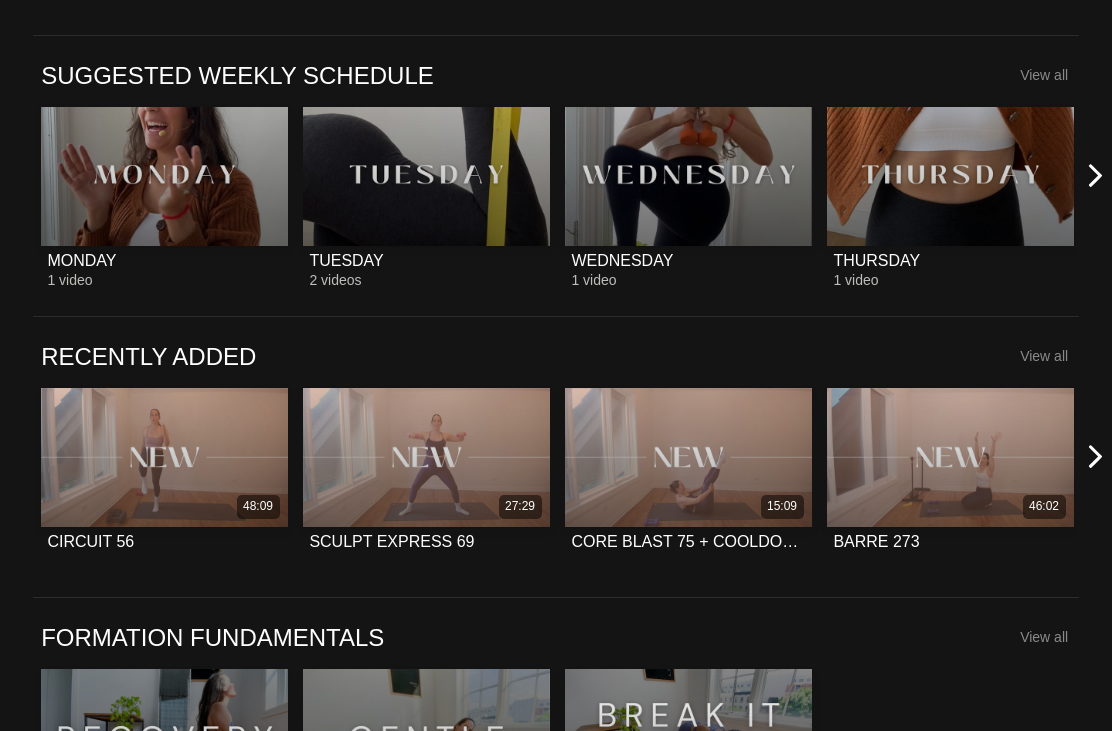 scroll, scrollTop: 727, scrollLeft: 0, axis: vertical 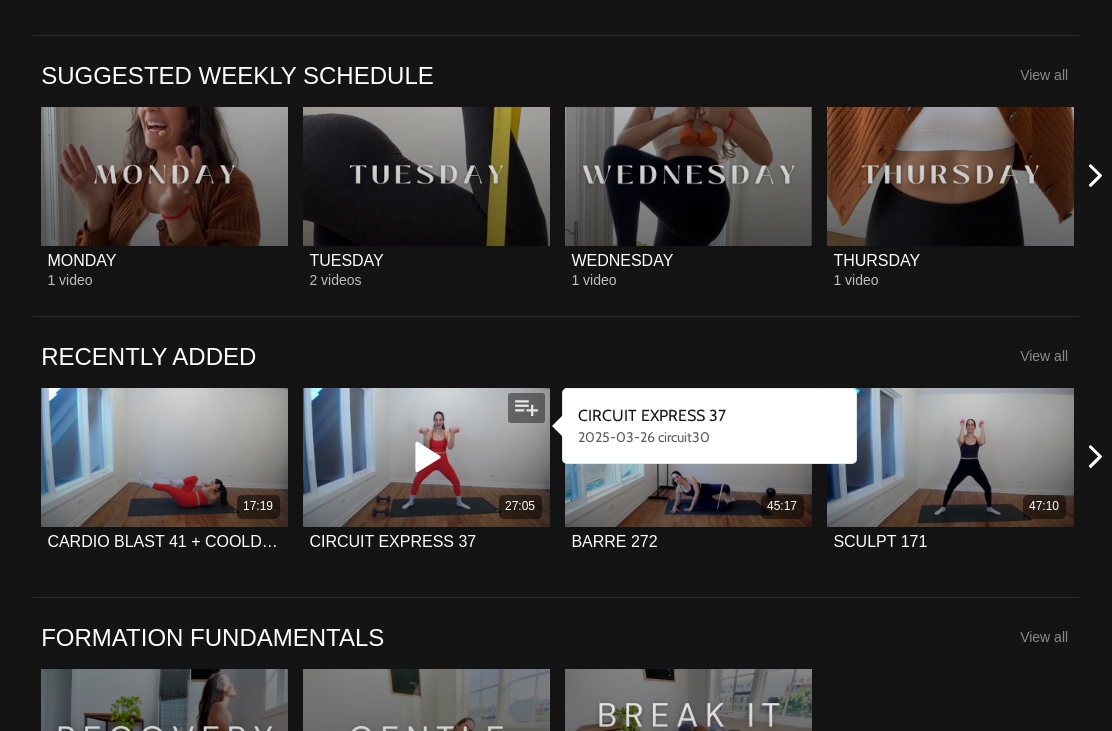 click at bounding box center (426, 457) 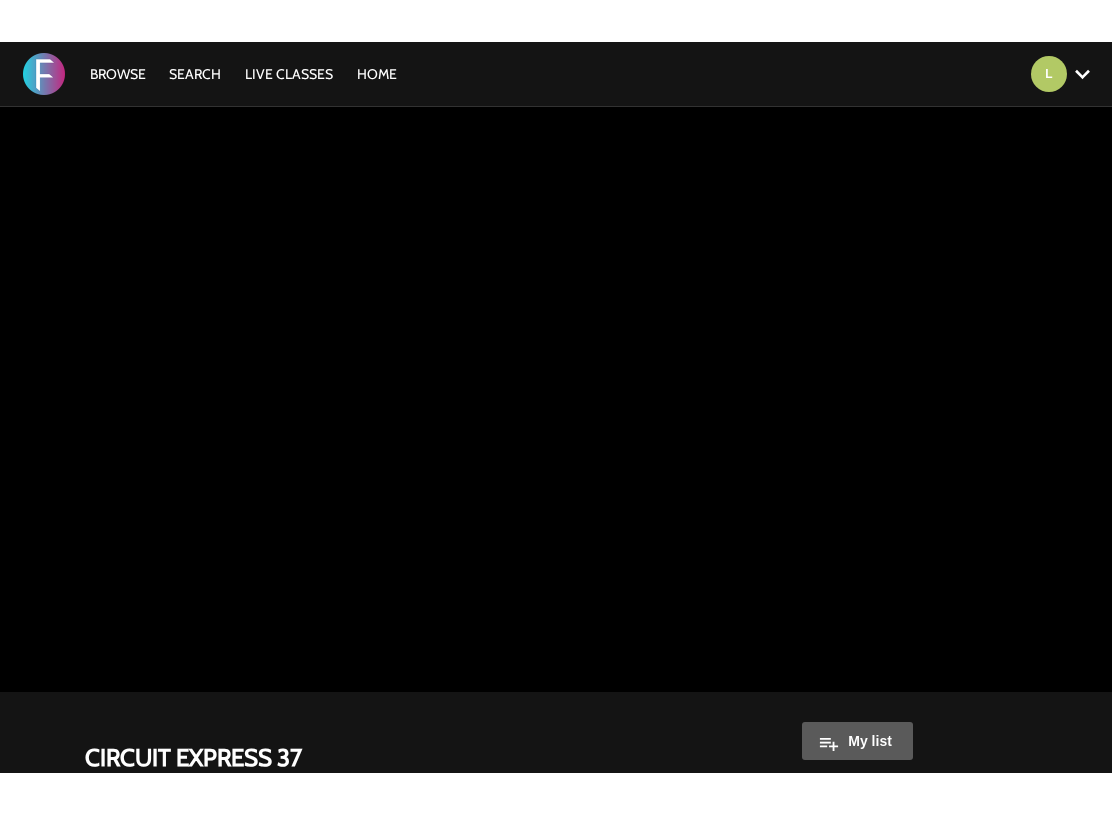 scroll, scrollTop: 0, scrollLeft: 0, axis: both 